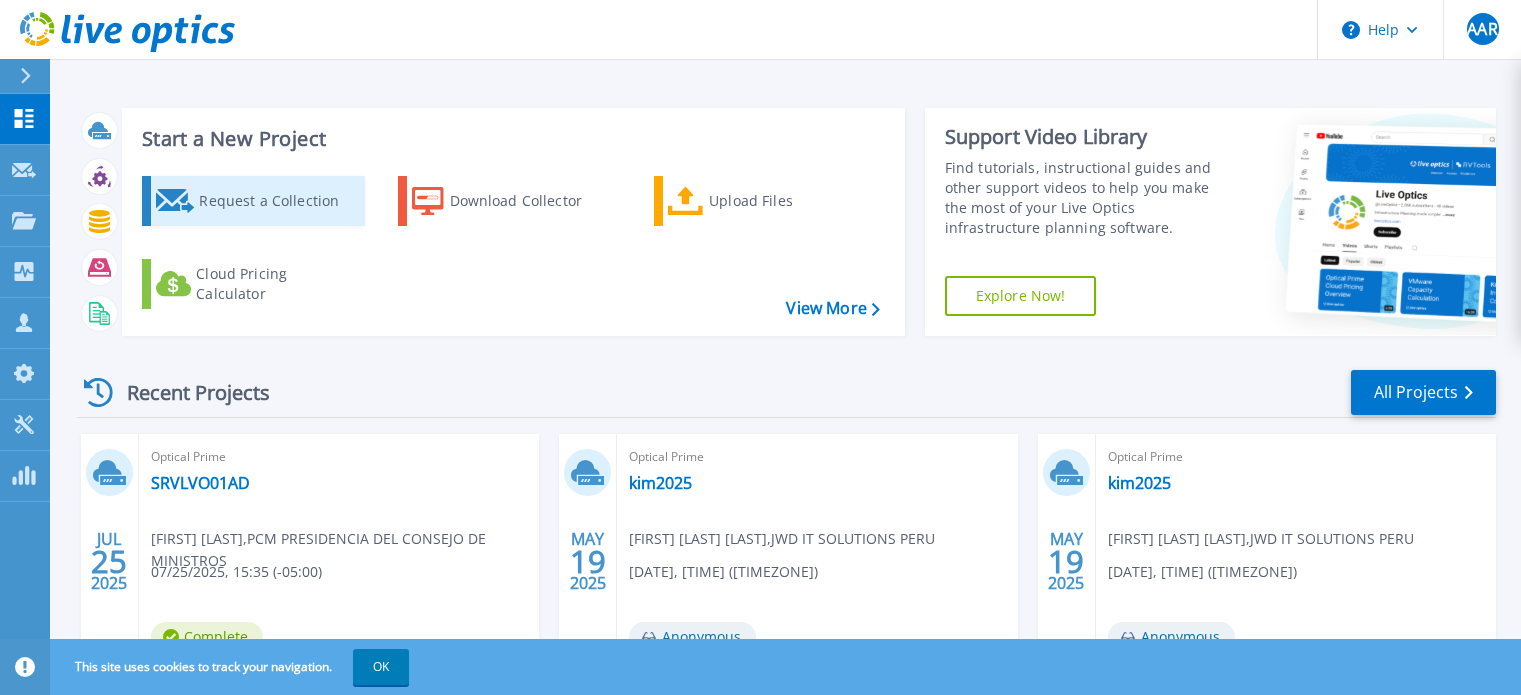 scroll, scrollTop: 0, scrollLeft: 0, axis: both 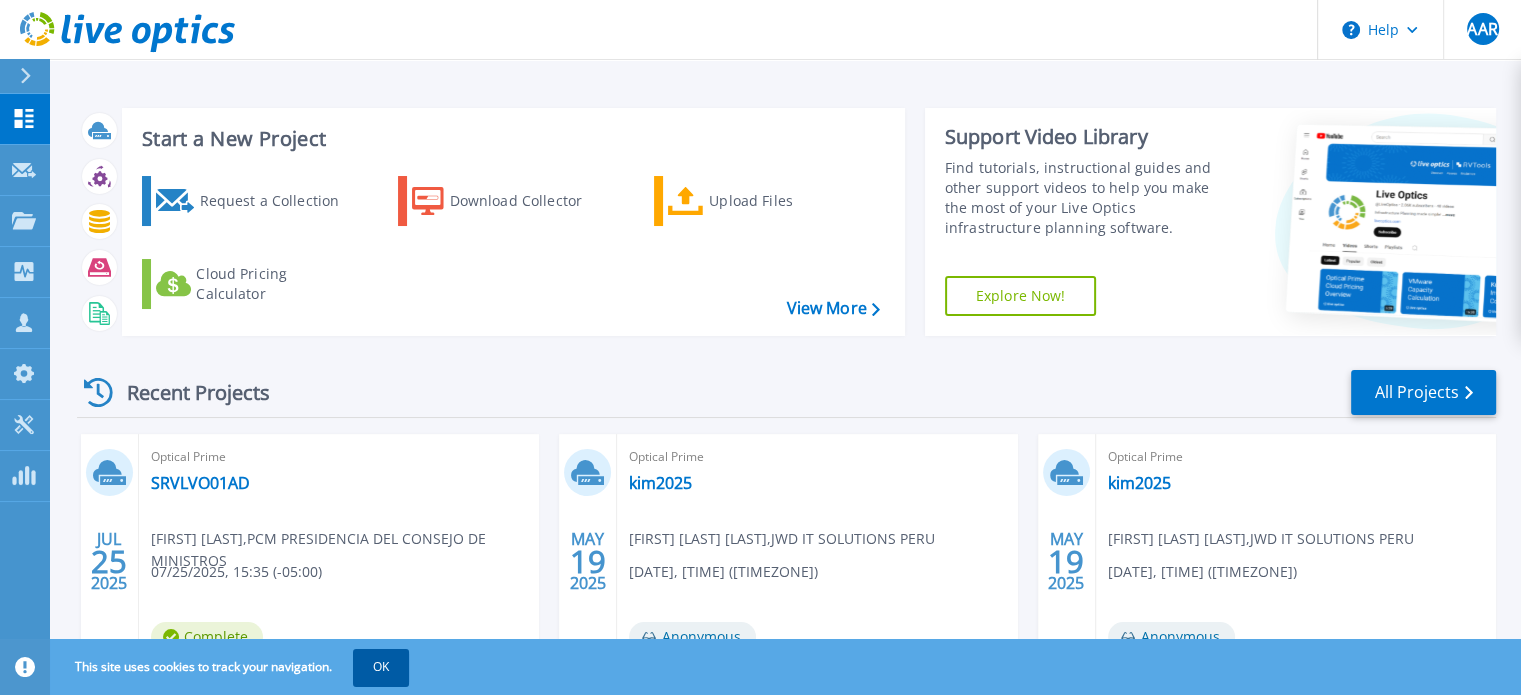 click on "OK" at bounding box center [381, 667] 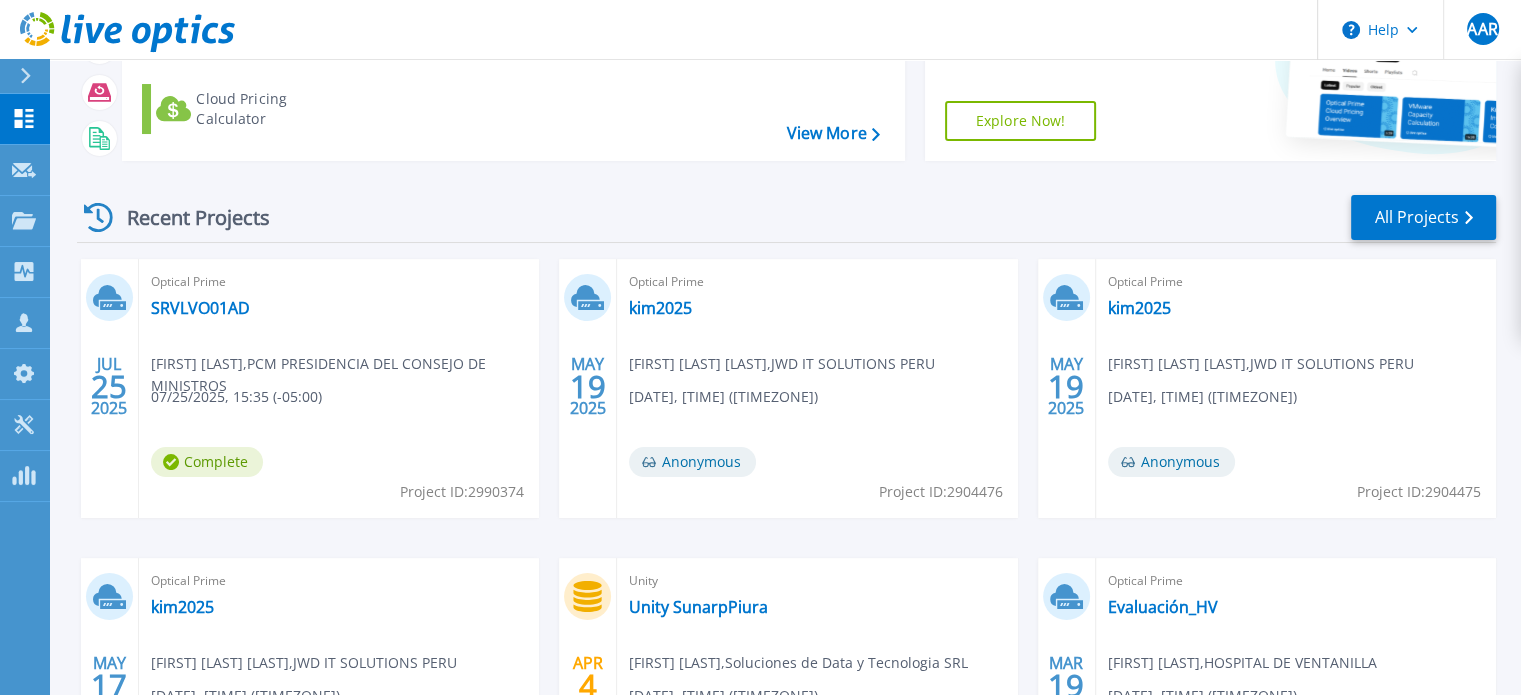 scroll, scrollTop: 178, scrollLeft: 0, axis: vertical 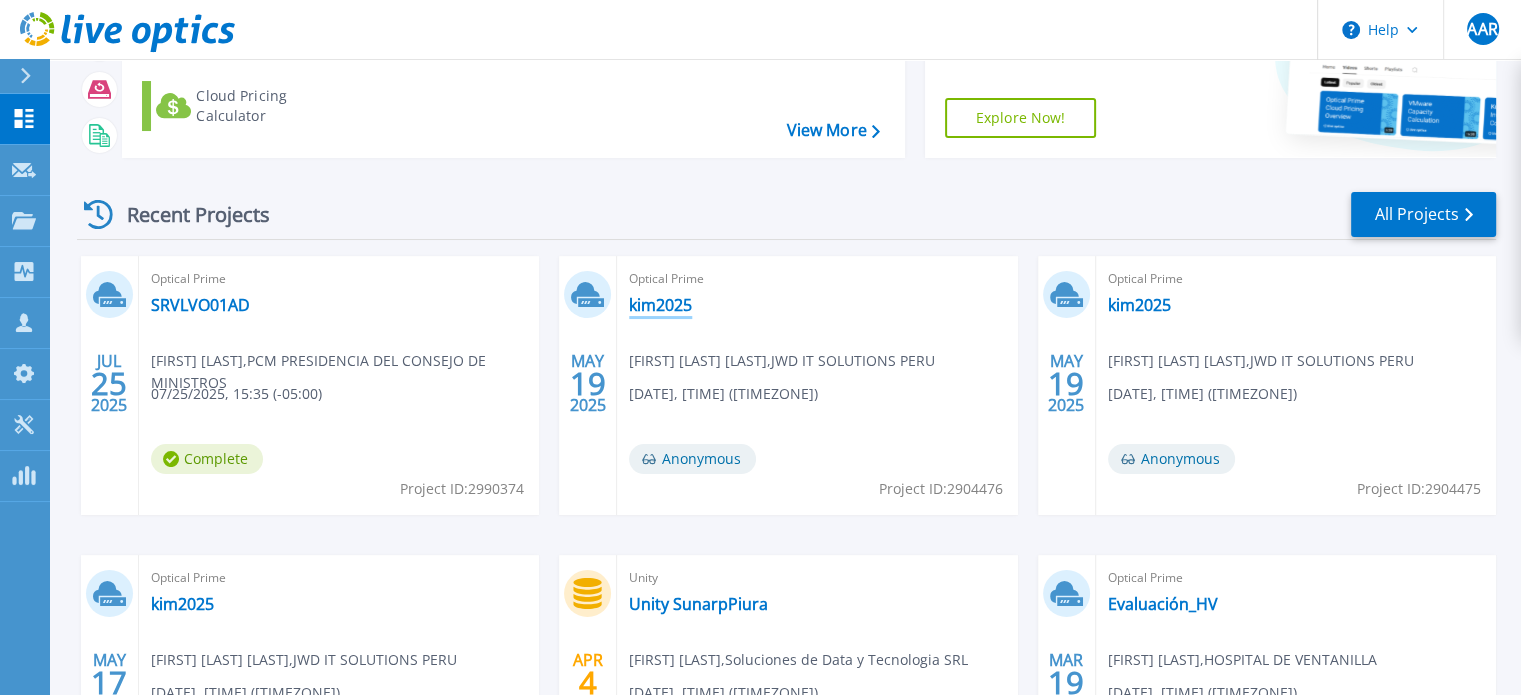click on "kim2025" at bounding box center [660, 305] 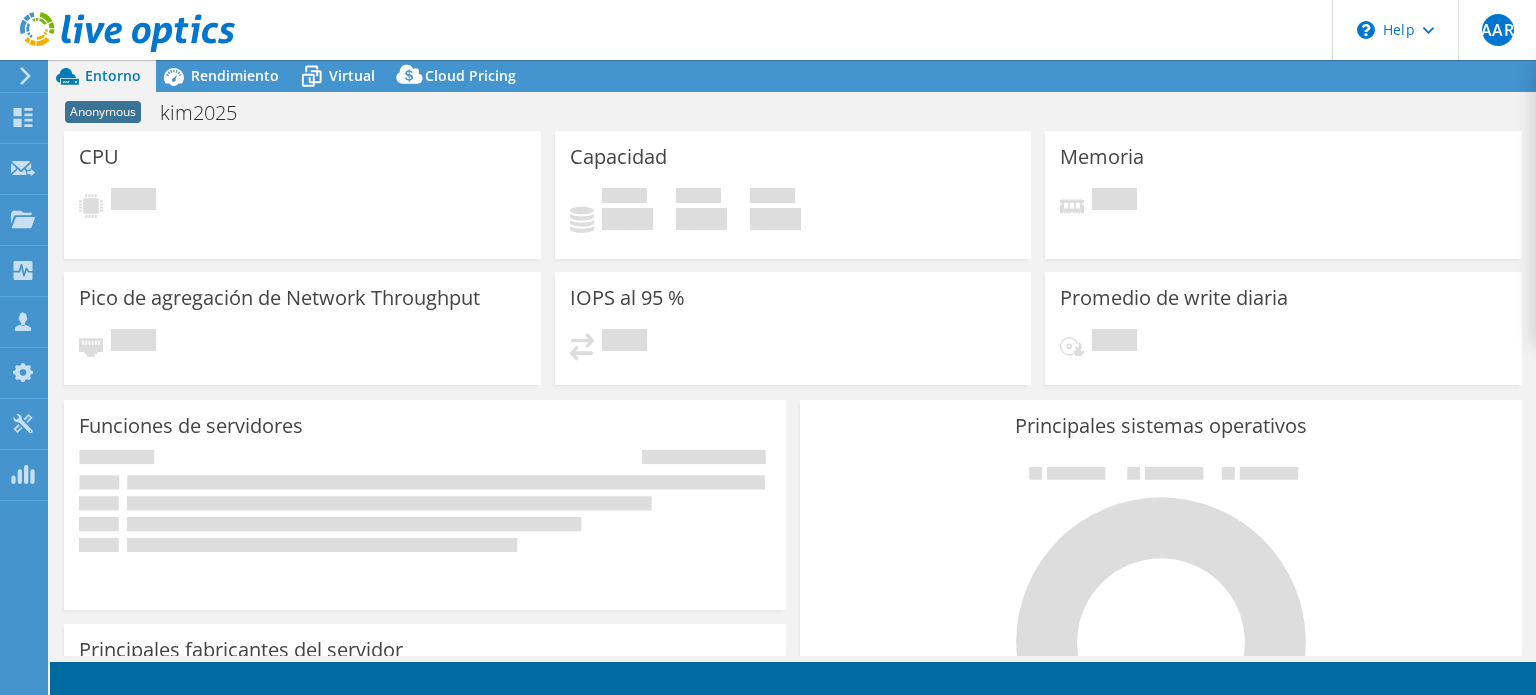scroll, scrollTop: 0, scrollLeft: 0, axis: both 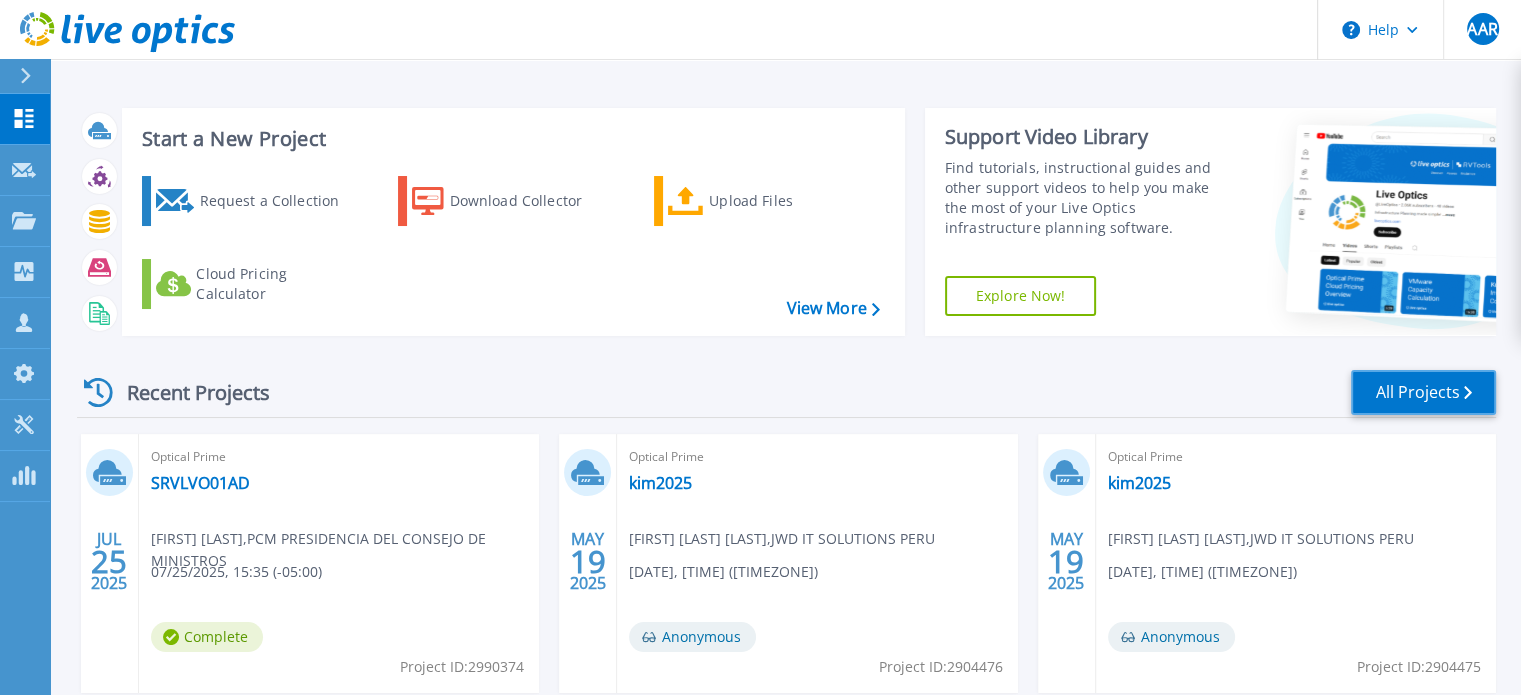 click on "All Projects" at bounding box center [1423, 392] 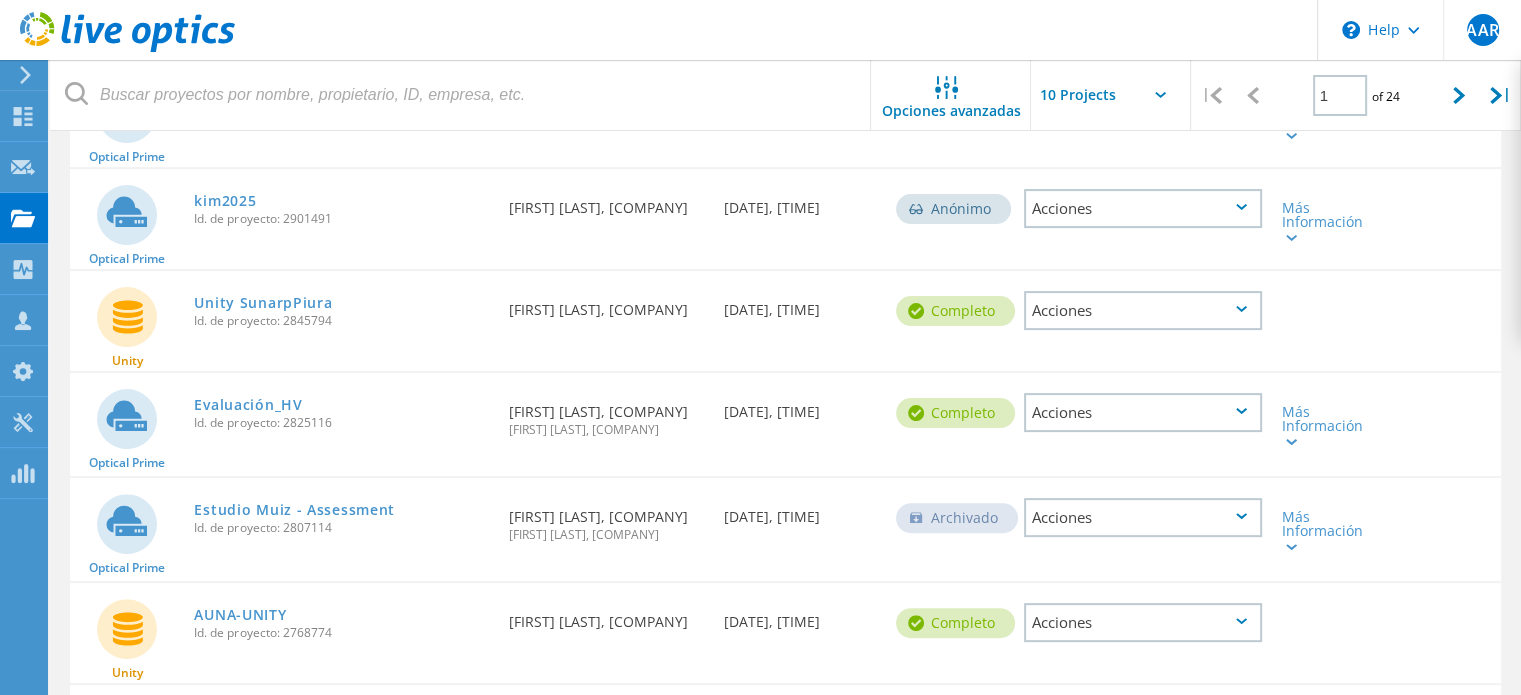 scroll, scrollTop: 502, scrollLeft: 0, axis: vertical 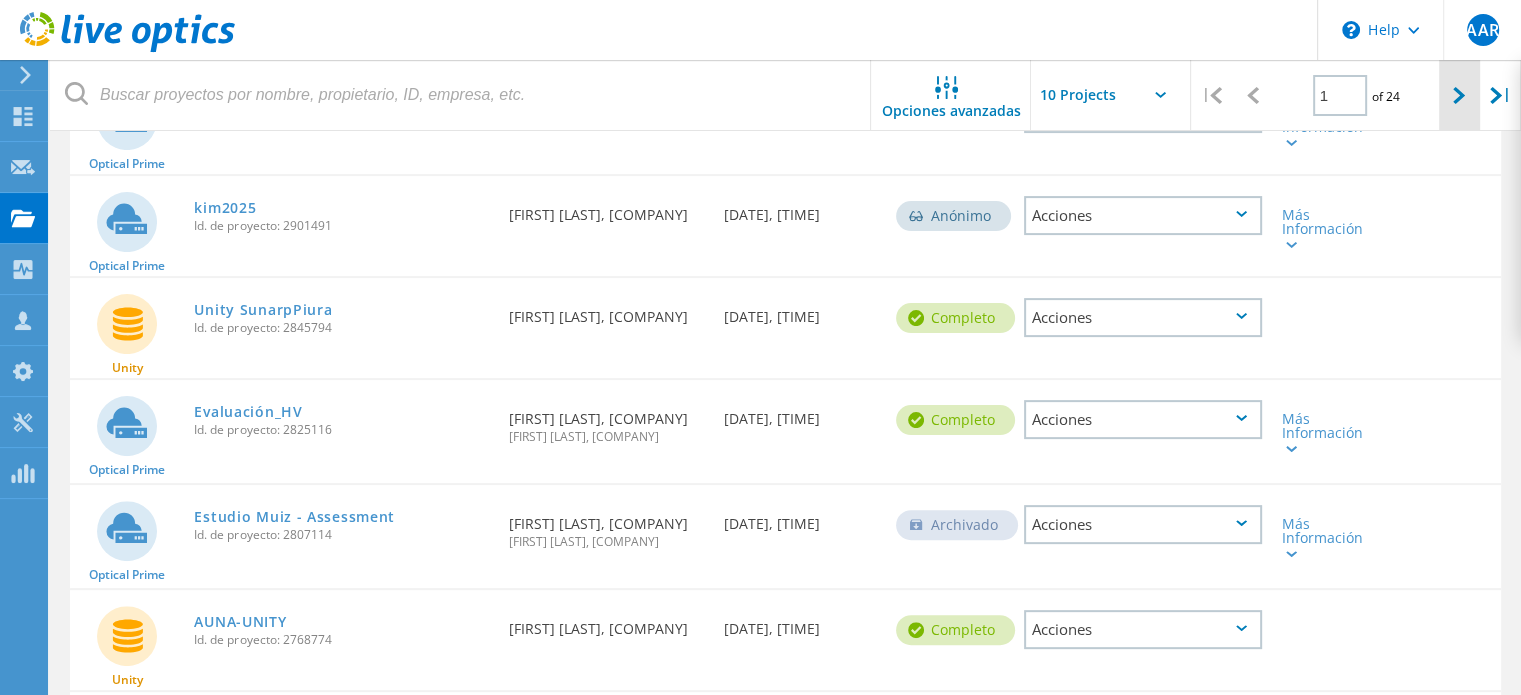 click 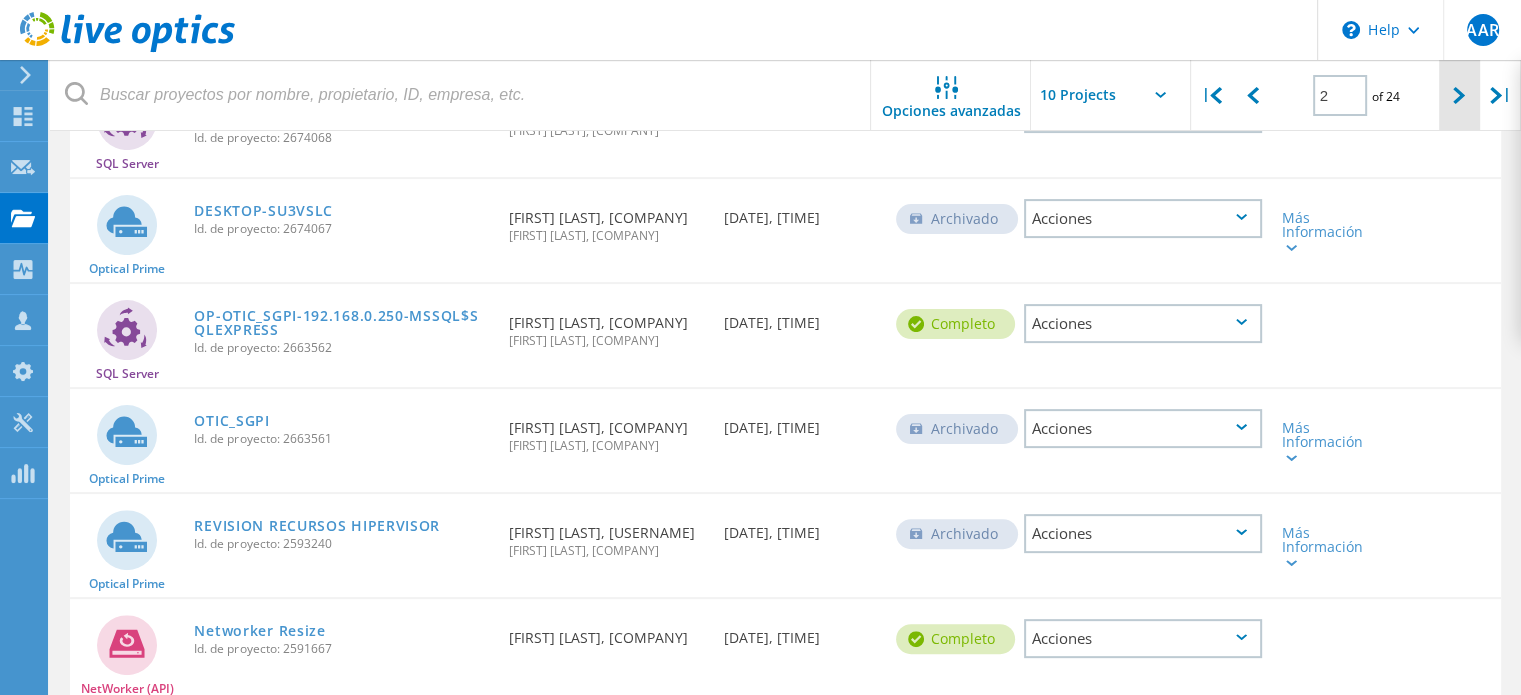 click 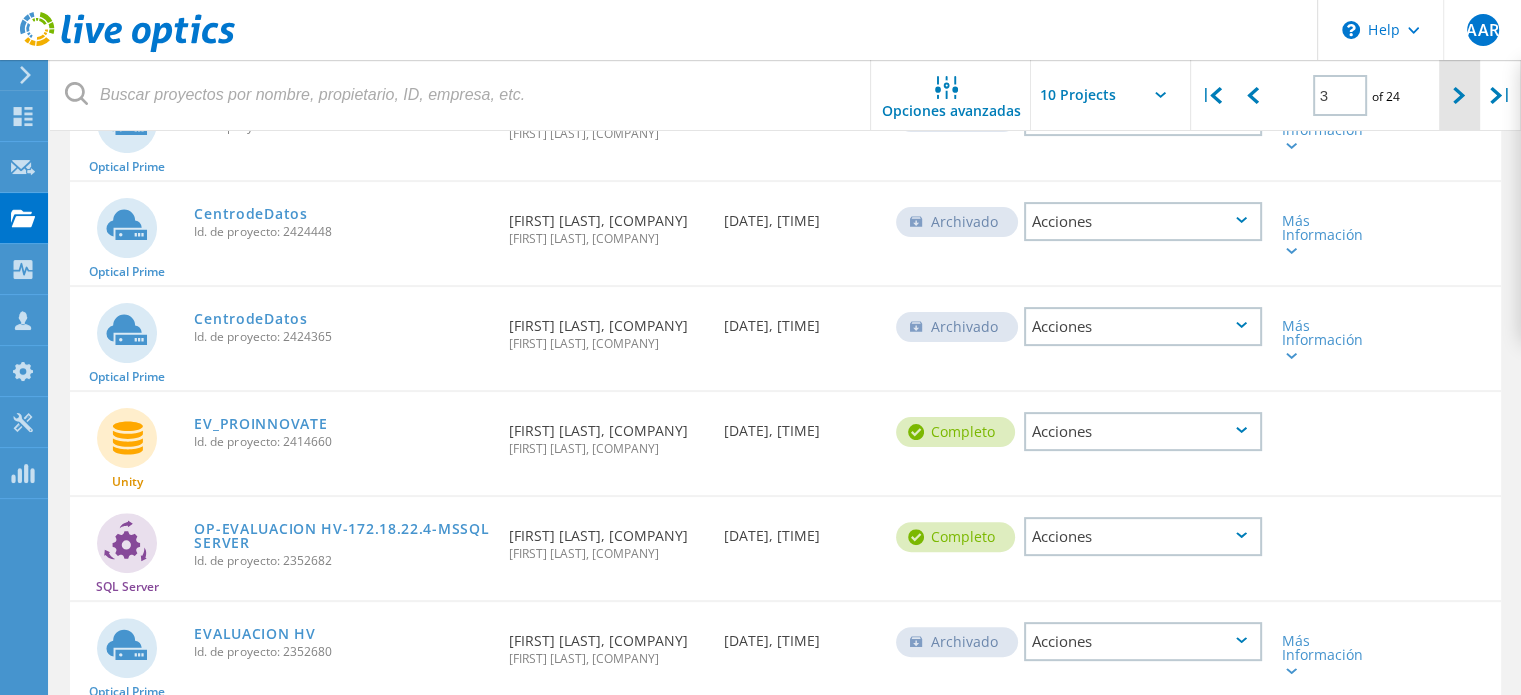click 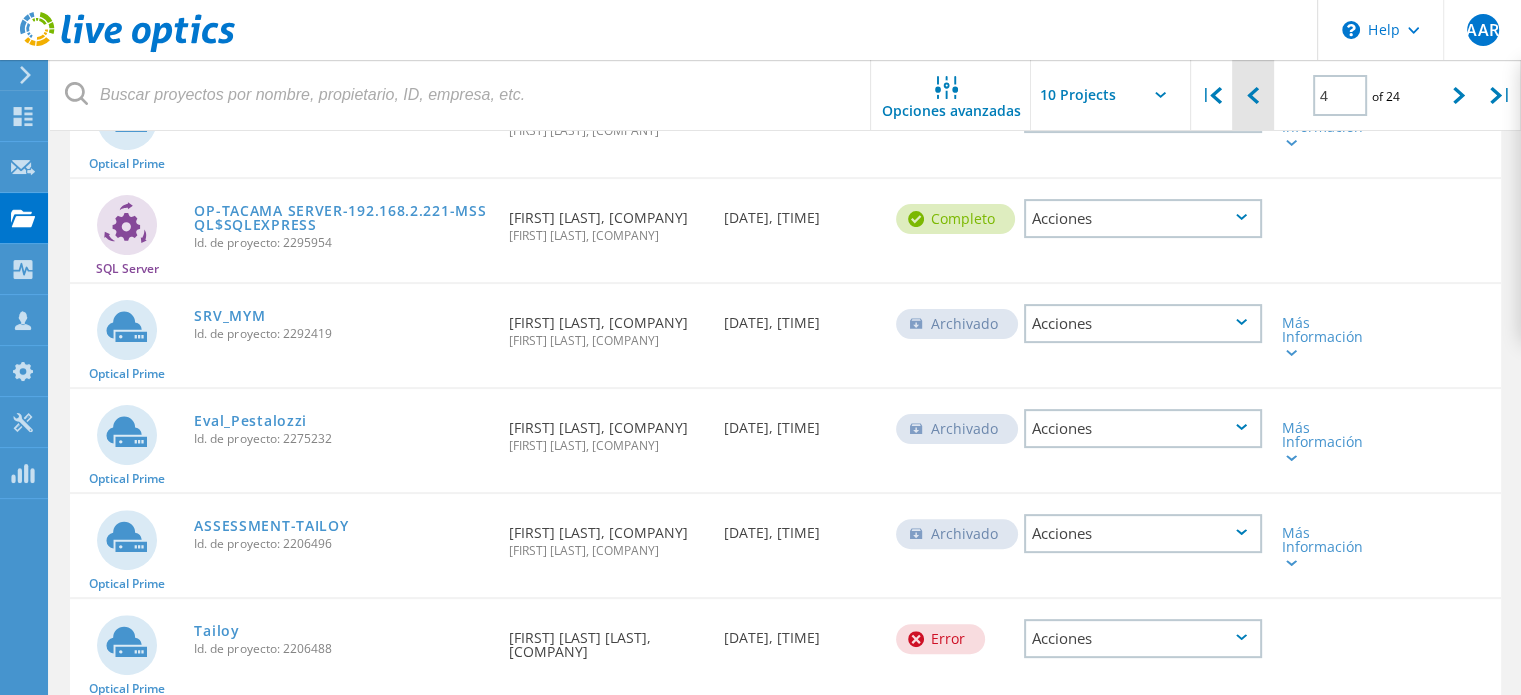 click 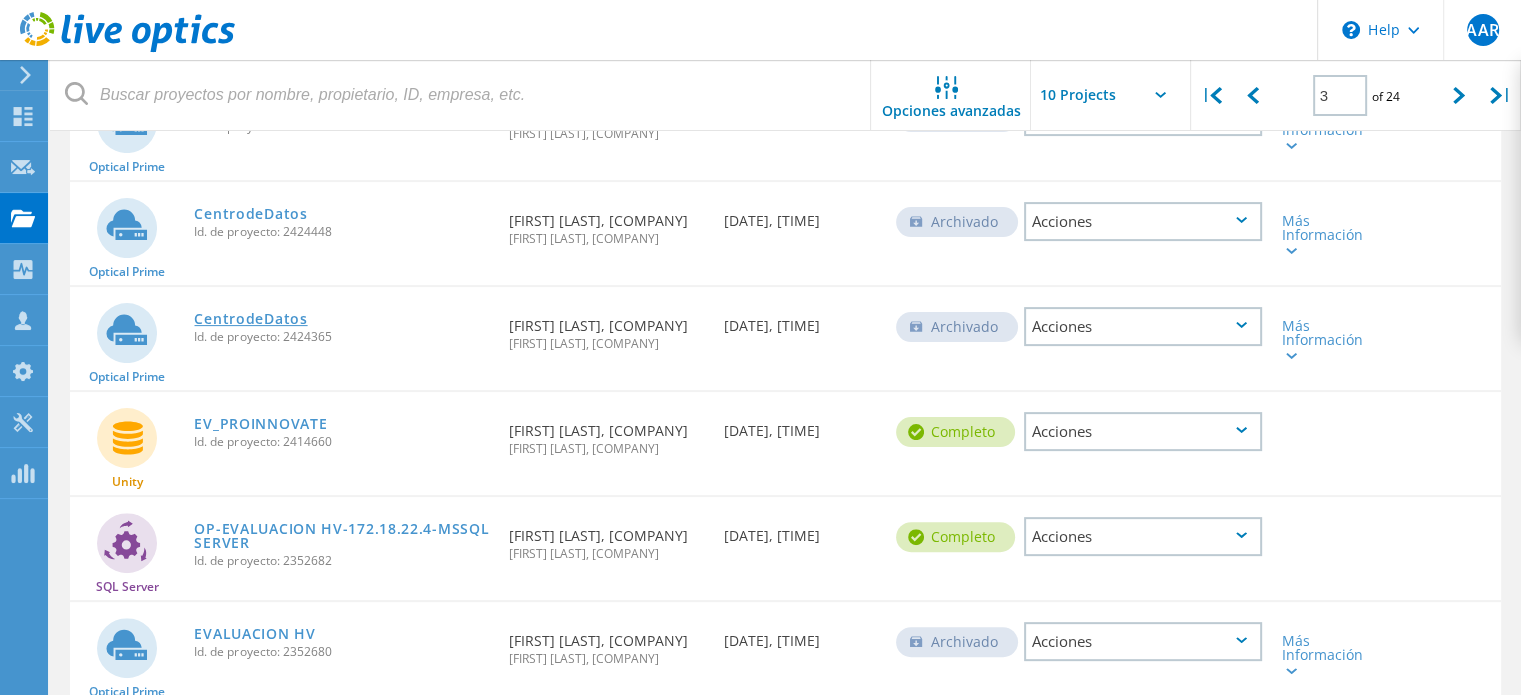 click on "CentrodeDatos" 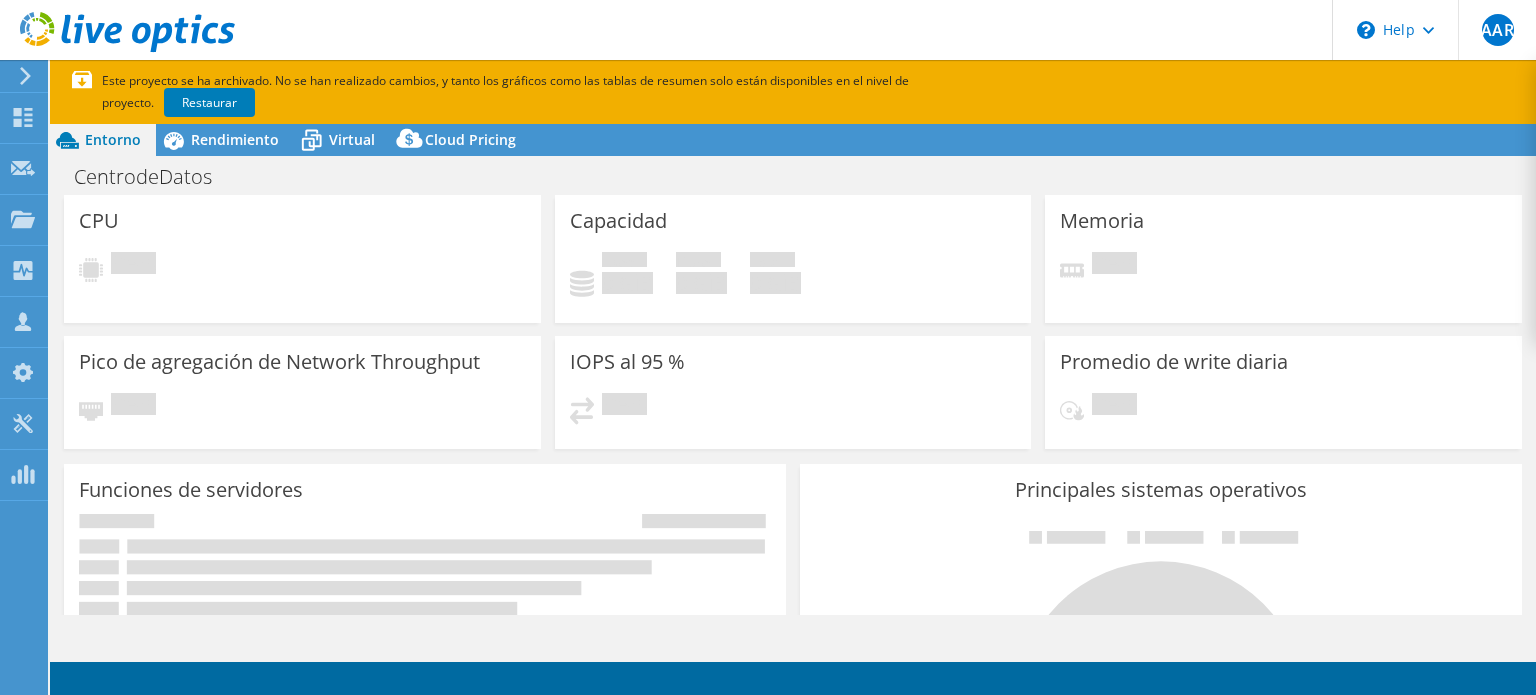 scroll, scrollTop: 0, scrollLeft: 0, axis: both 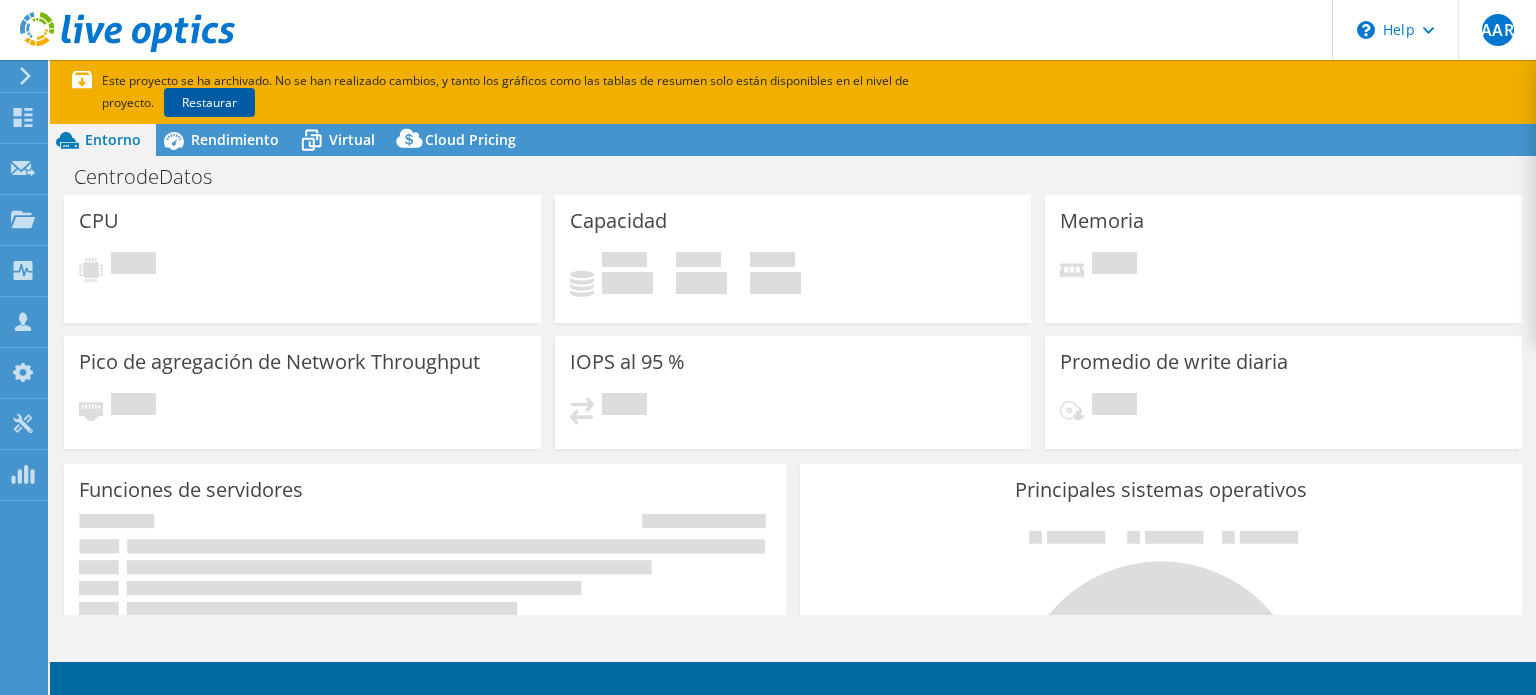select on "USD" 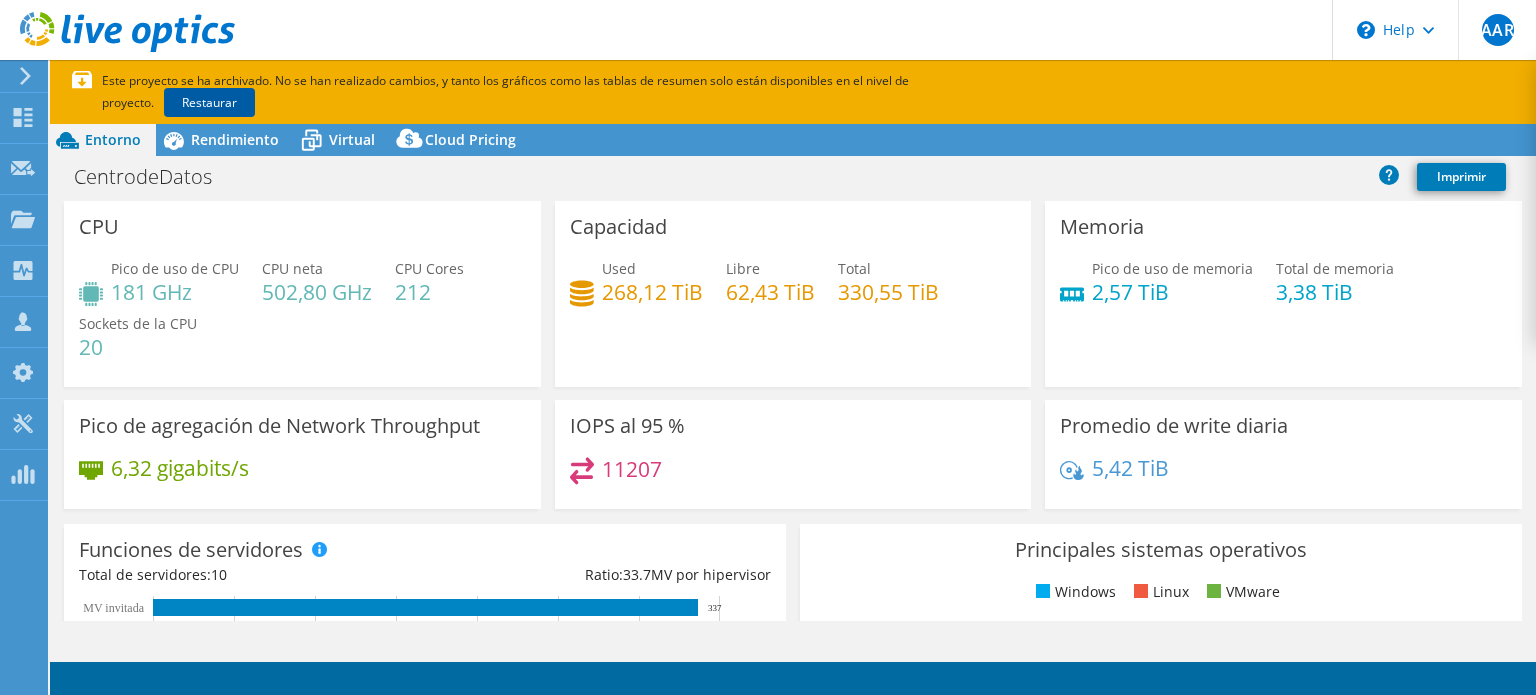 click on "Restaurar" at bounding box center [209, 102] 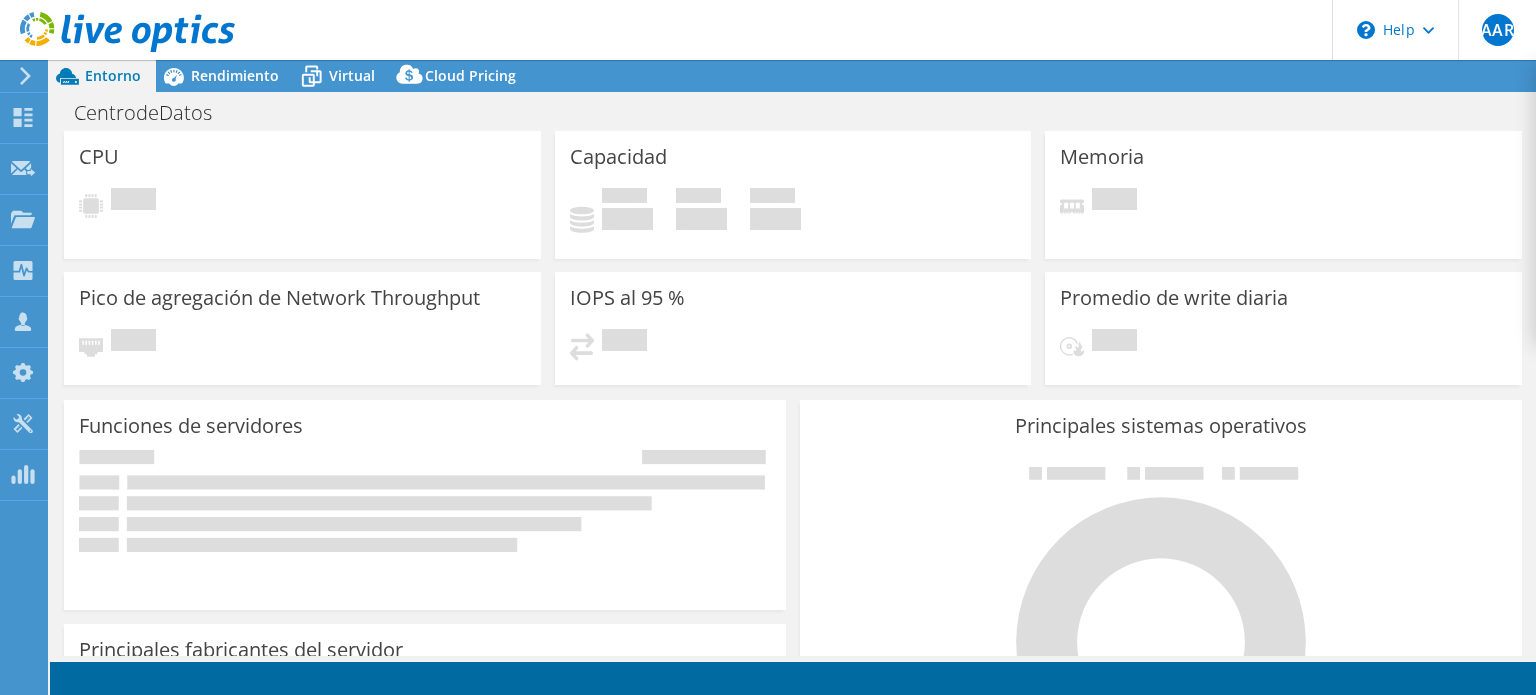 scroll, scrollTop: 0, scrollLeft: 0, axis: both 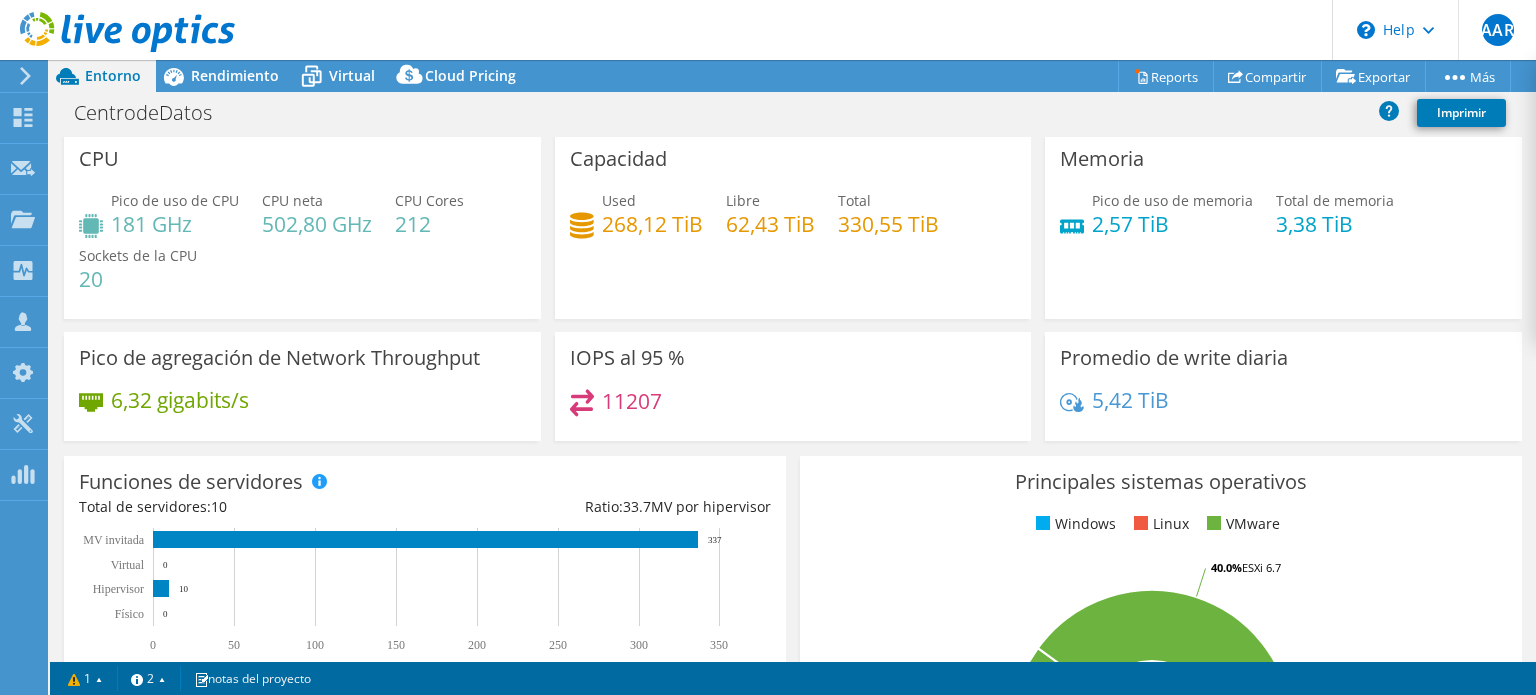 click on "Pico de uso de CPU
181 GHz
CPU neta
502,80 GHz
CPU Cores
212
Sockets de la CPU
20" at bounding box center (302, 250) 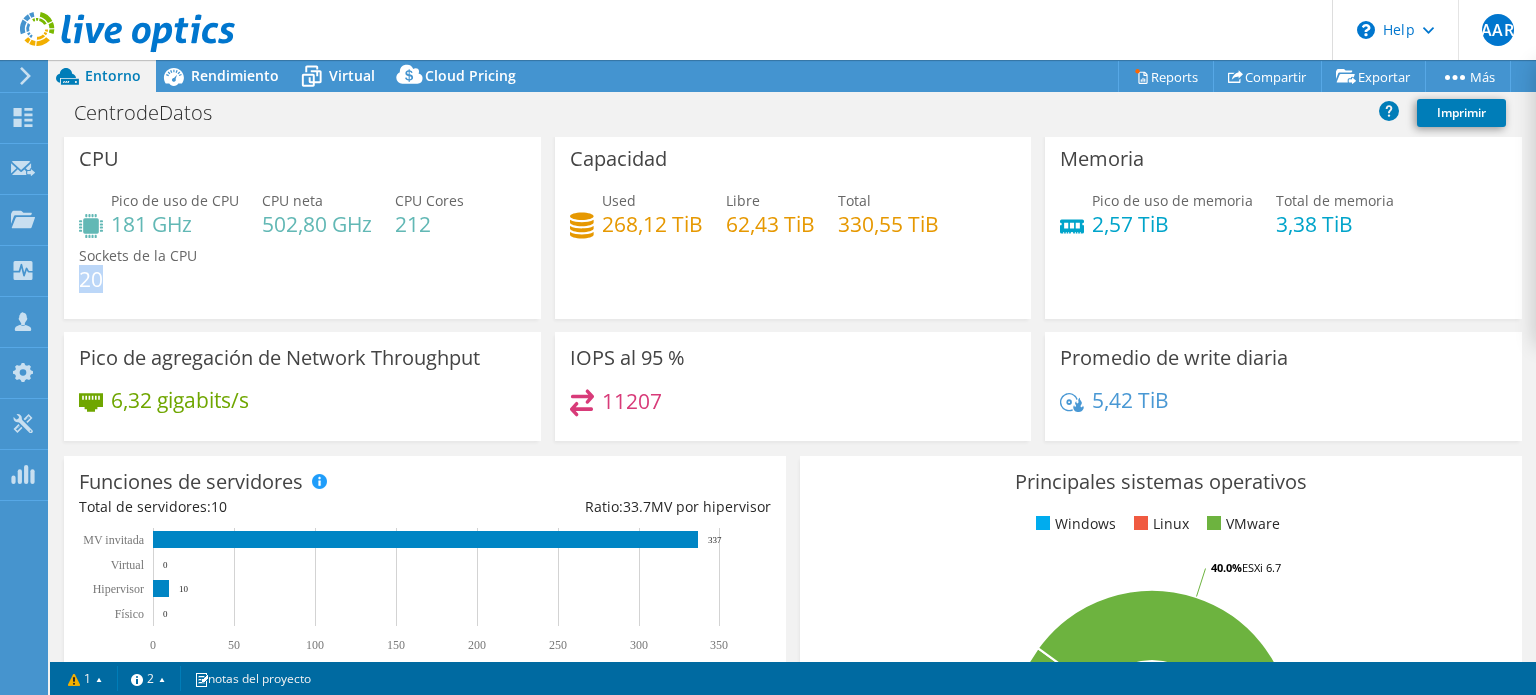 drag, startPoint x: 260, startPoint y: 288, endPoint x: 75, endPoint y: 265, distance: 186.42424 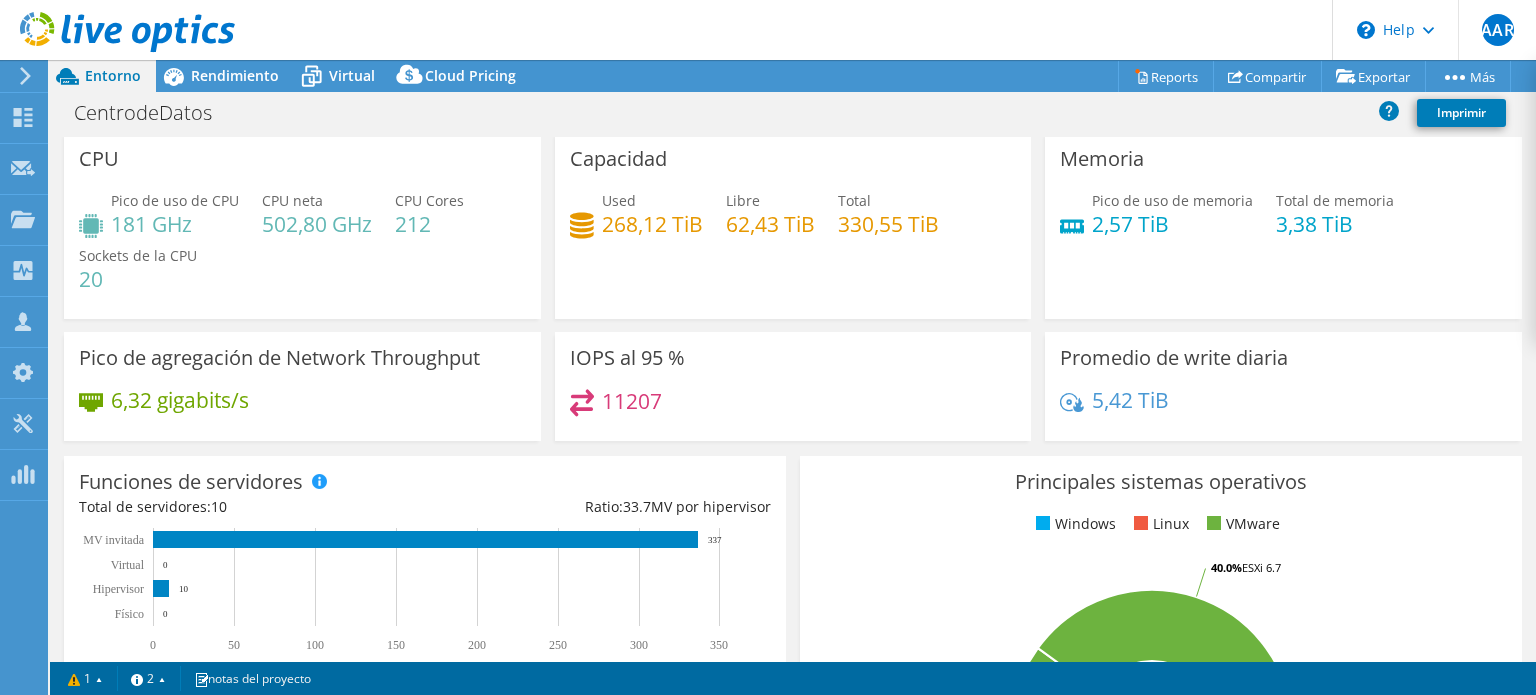 click on "Pico de uso de CPU
181 GHz
CPU neta
502,80 GHz
CPU Cores
212
Sockets de la CPU
20" at bounding box center (302, 250) 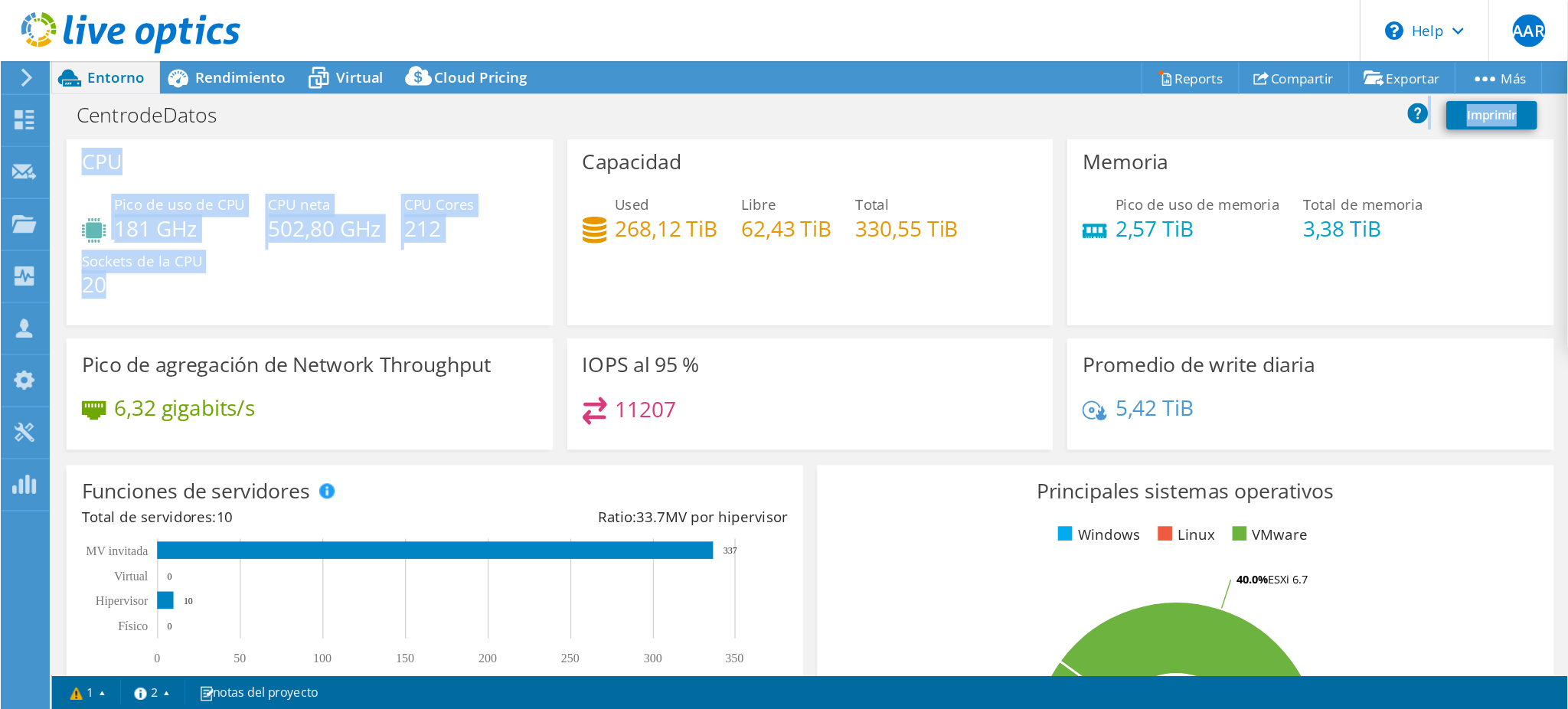 scroll, scrollTop: 0, scrollLeft: 0, axis: both 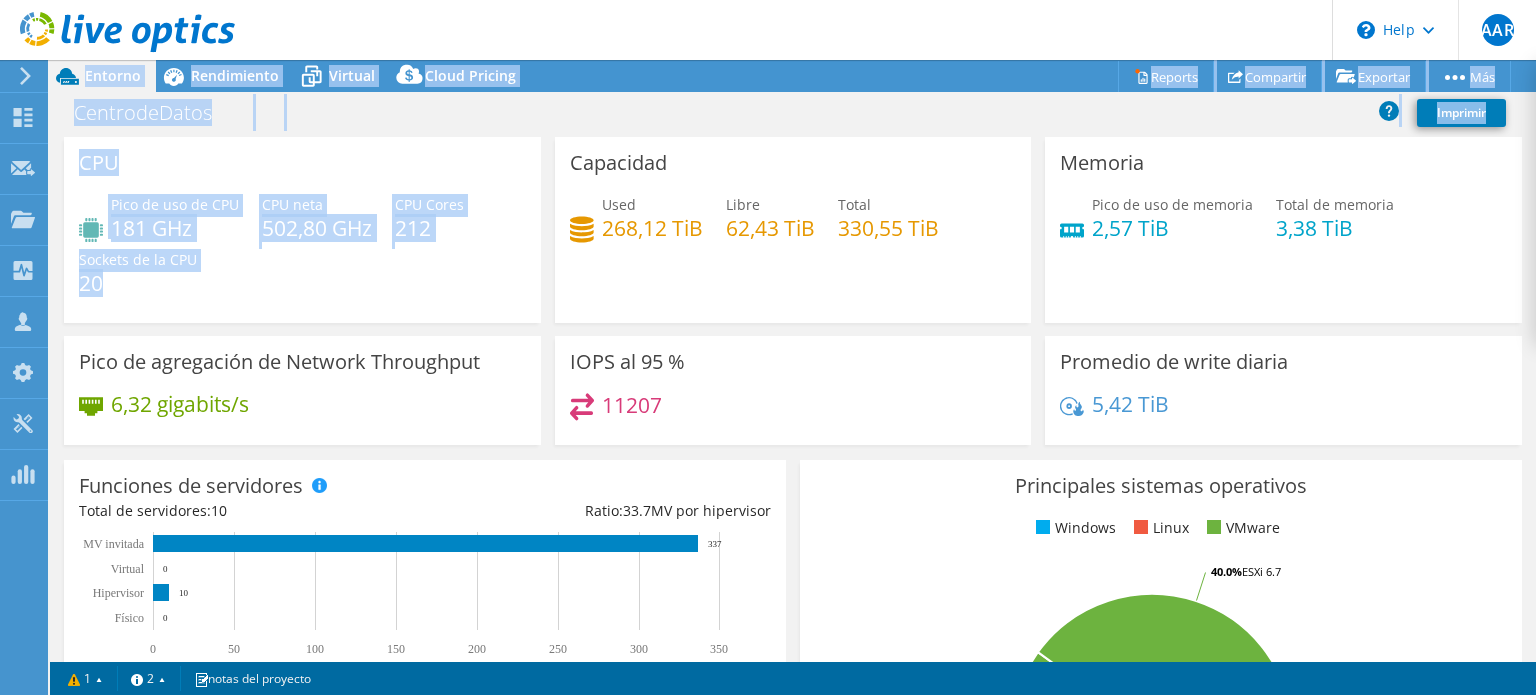 drag, startPoint x: 380, startPoint y: 257, endPoint x: 650, endPoint y: 59, distance: 334.81937 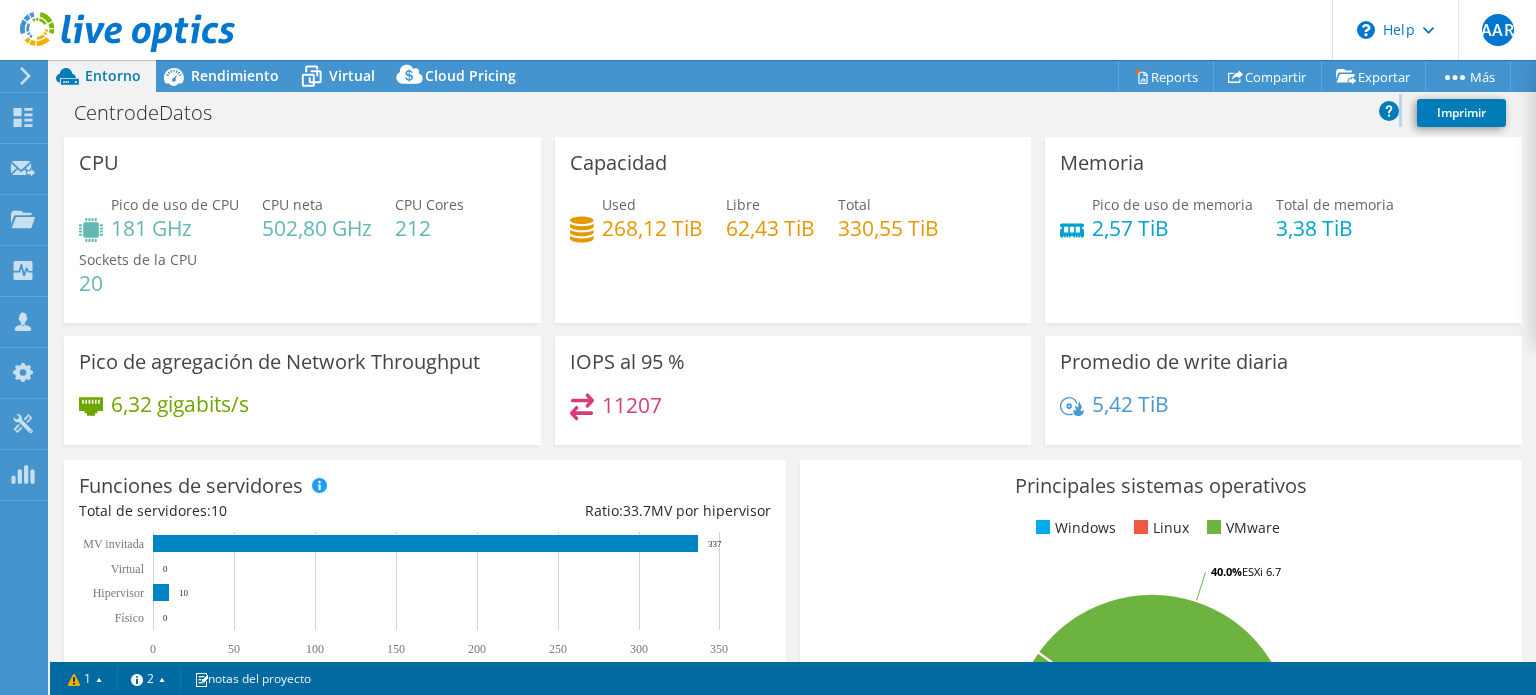 drag, startPoint x: 700, startPoint y: 114, endPoint x: 730, endPoint y: 128, distance: 33.105892 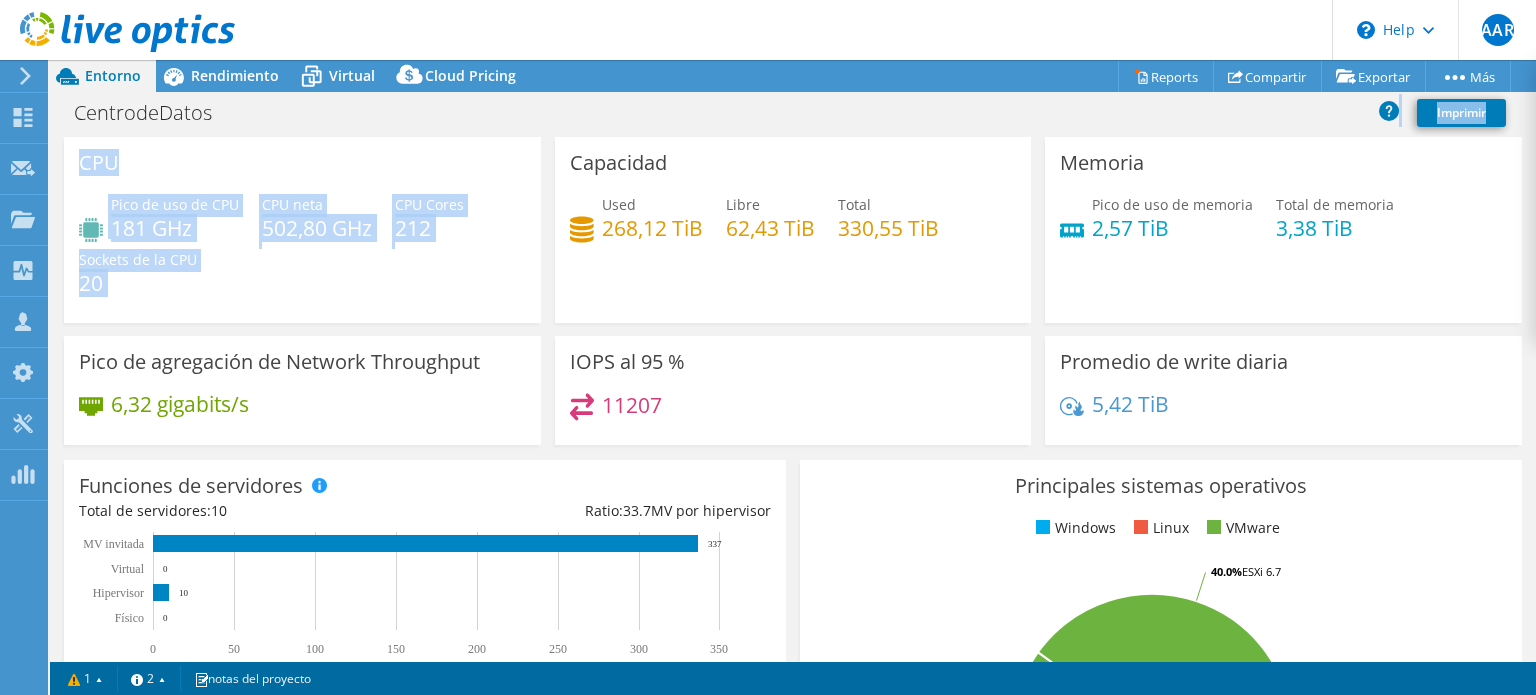 drag, startPoint x: 730, startPoint y: 128, endPoint x: 657, endPoint y: 135, distance: 73.33485 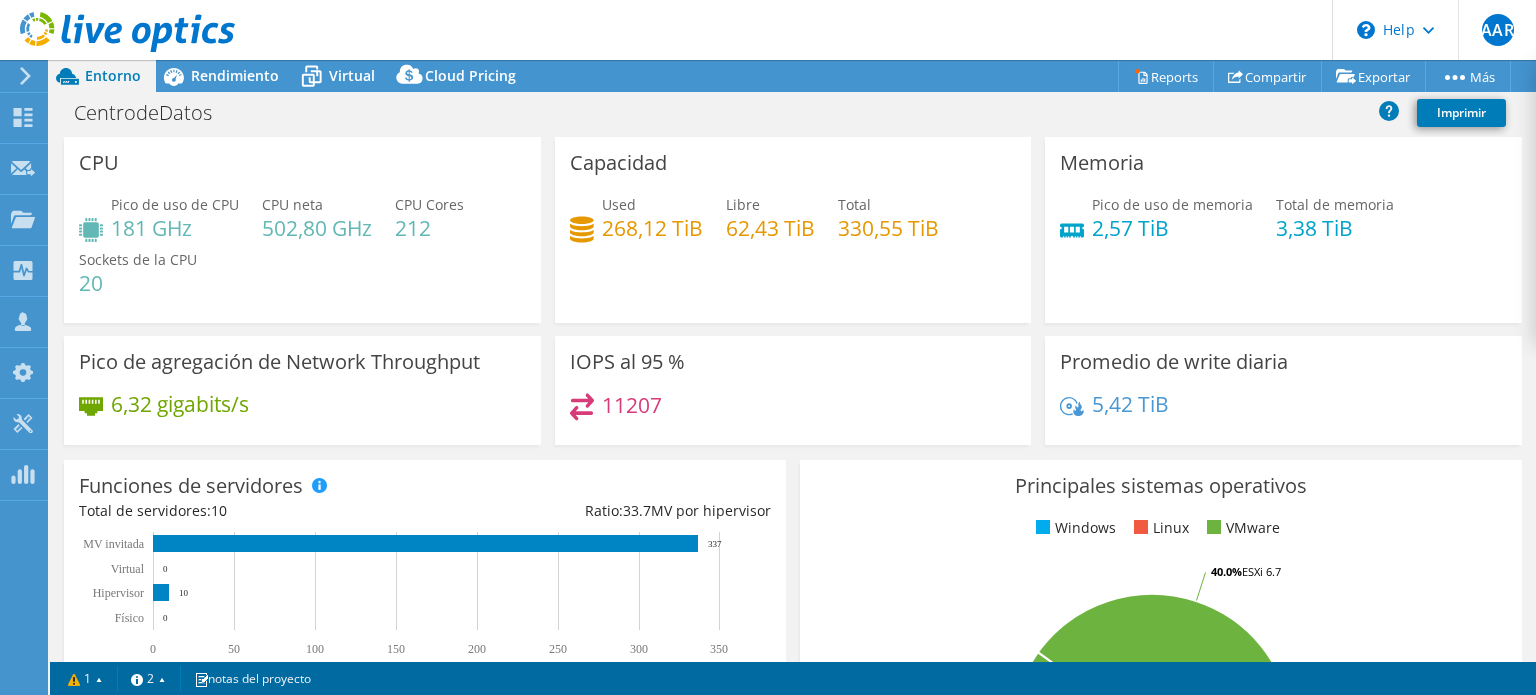 click on "CentrodeDatos
Imprimir" at bounding box center [793, 112] 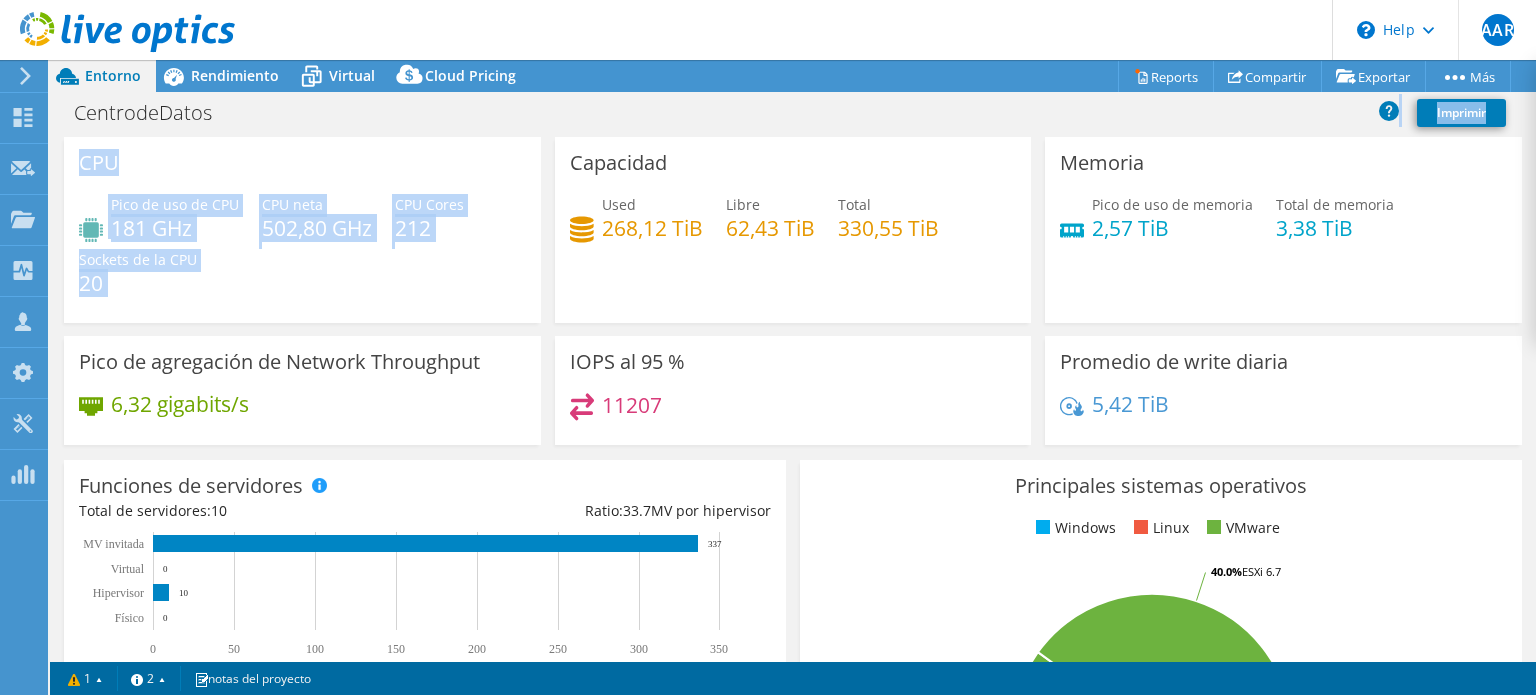 drag, startPoint x: 616, startPoint y: 121, endPoint x: 588, endPoint y: 140, distance: 33.83785 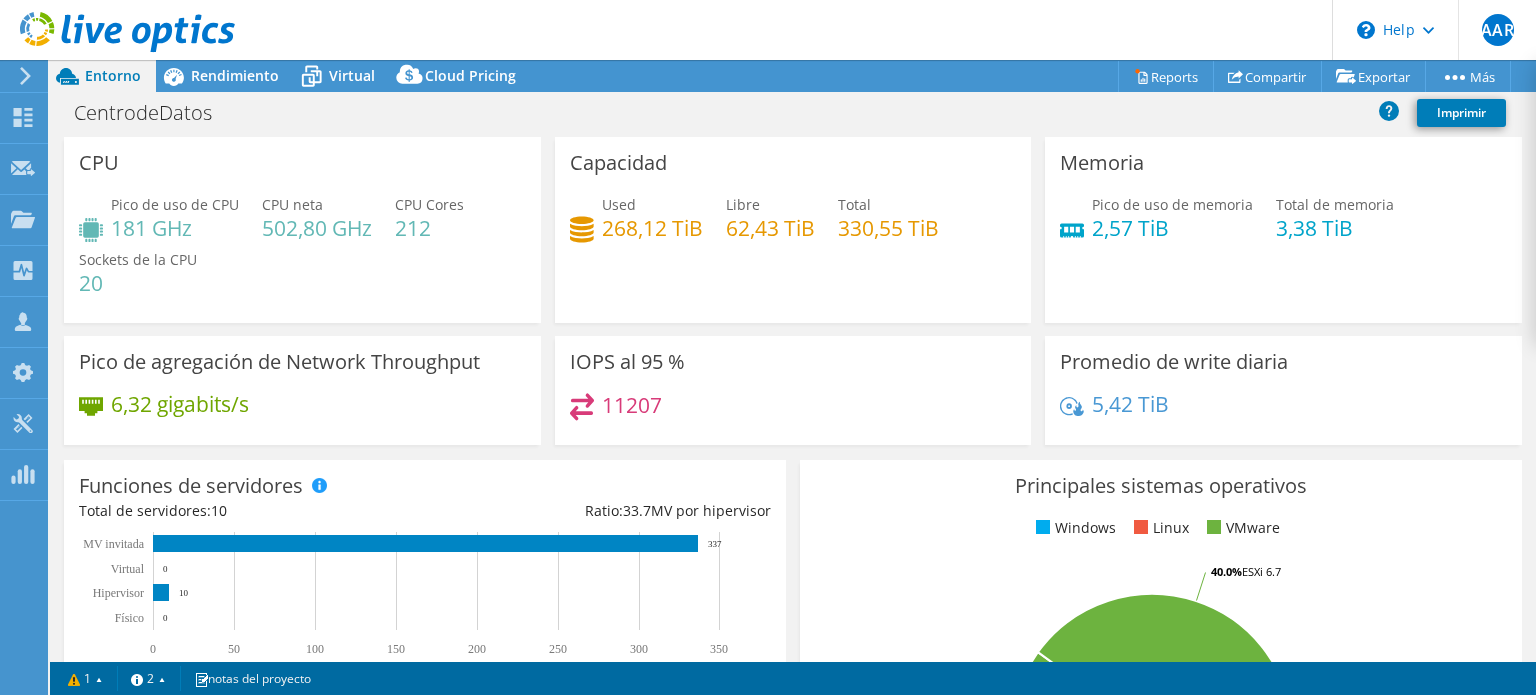 click on "Capacidad
Used
268,12 TiB
Libre
62,43 TiB
Total
330,55 TiB" at bounding box center (793, 230) 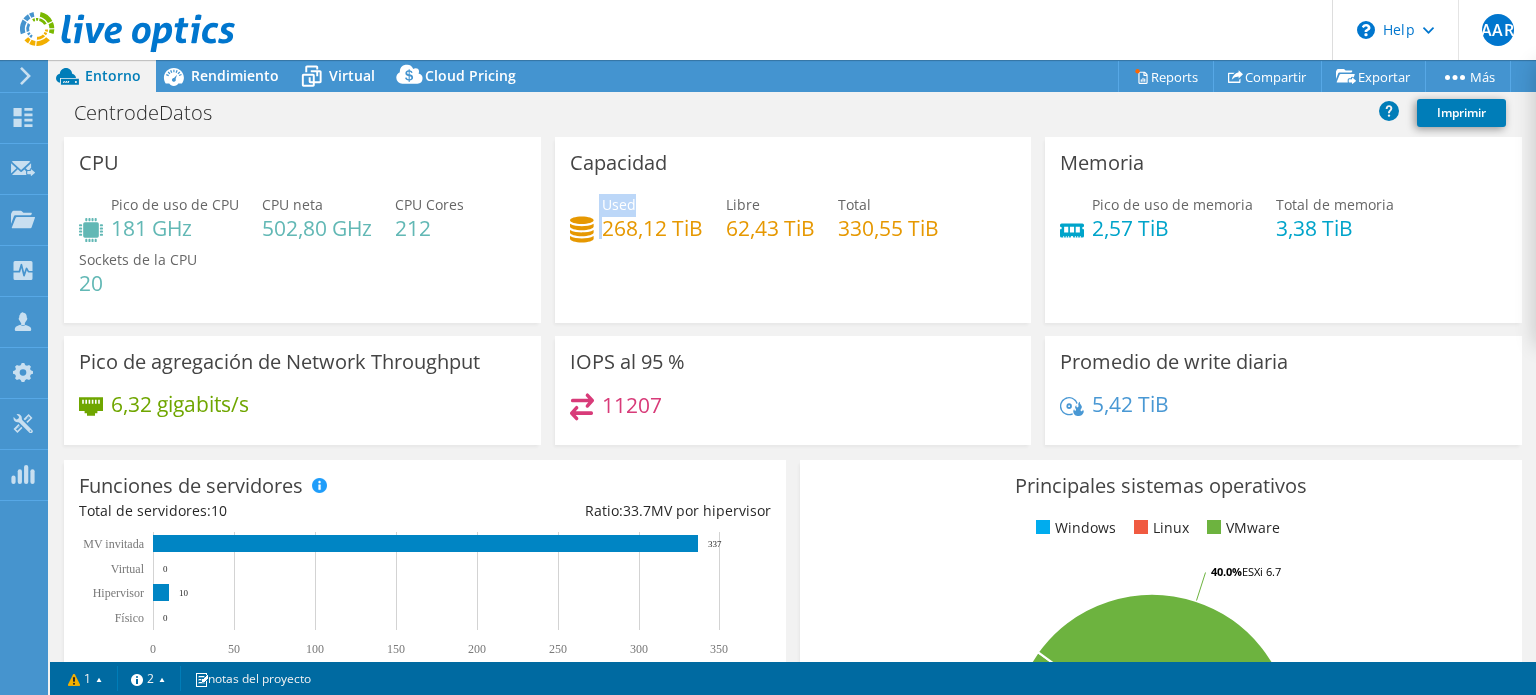 drag, startPoint x: 1007, startPoint y: 181, endPoint x: 643, endPoint y: 199, distance: 364.4448 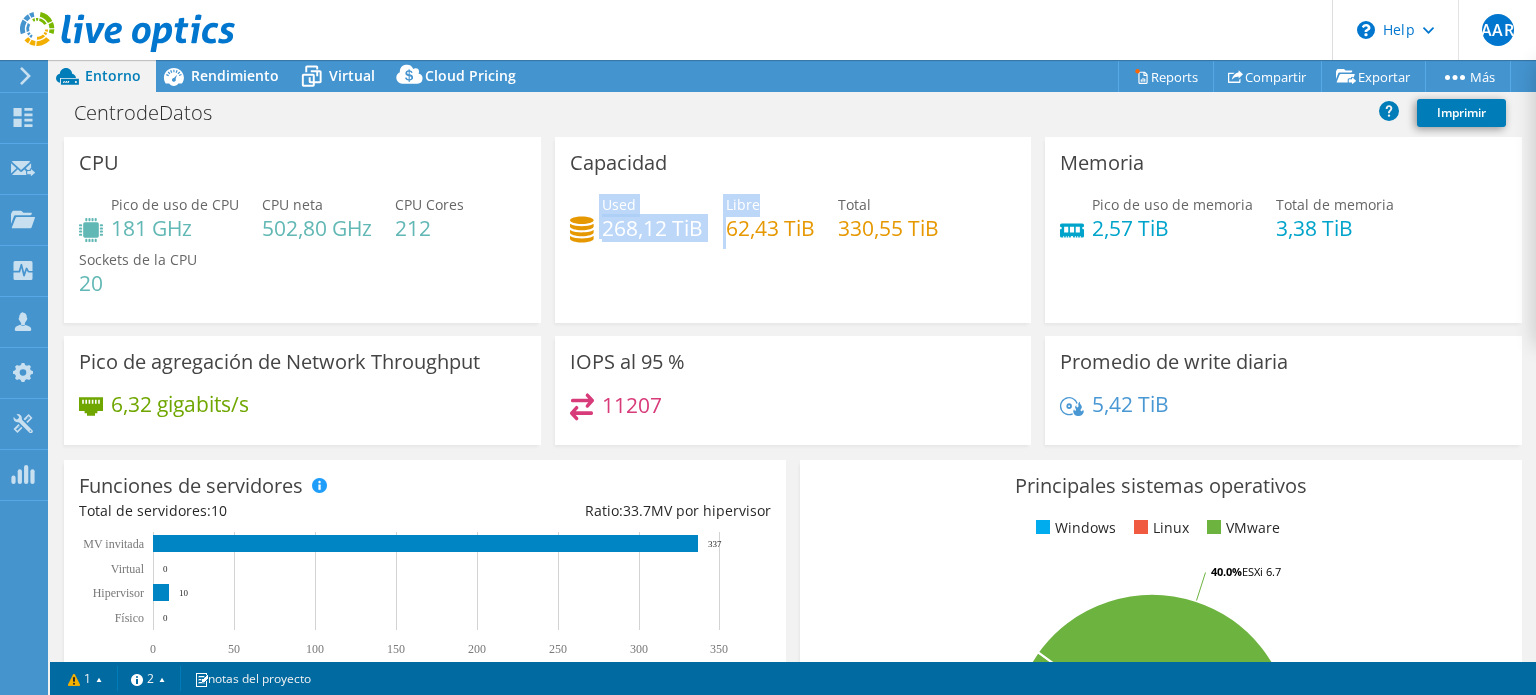 drag, startPoint x: 679, startPoint y: 176, endPoint x: 761, endPoint y: 205, distance: 86.977005 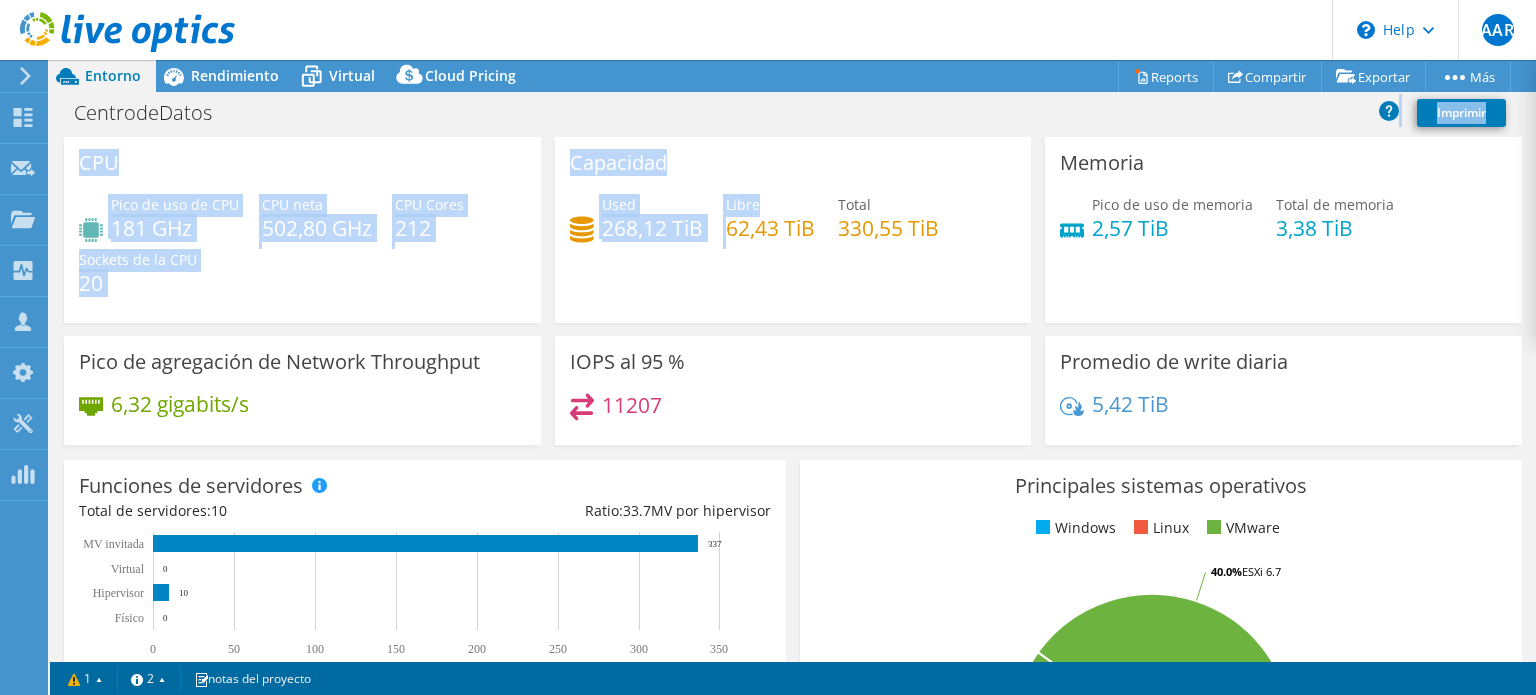 drag, startPoint x: 761, startPoint y: 205, endPoint x: 768, endPoint y: 122, distance: 83.294655 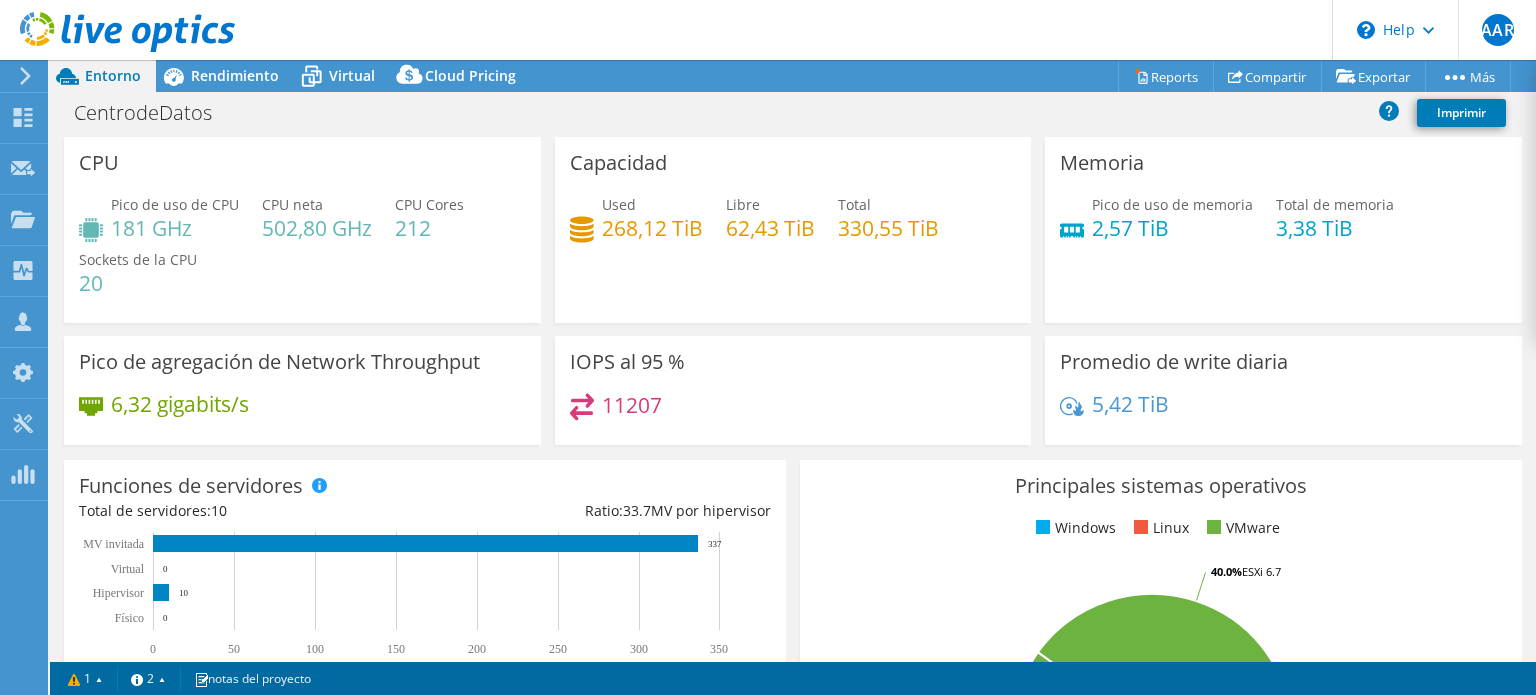 click on "CentrodeDatos
Imprimir" at bounding box center (793, 112) 